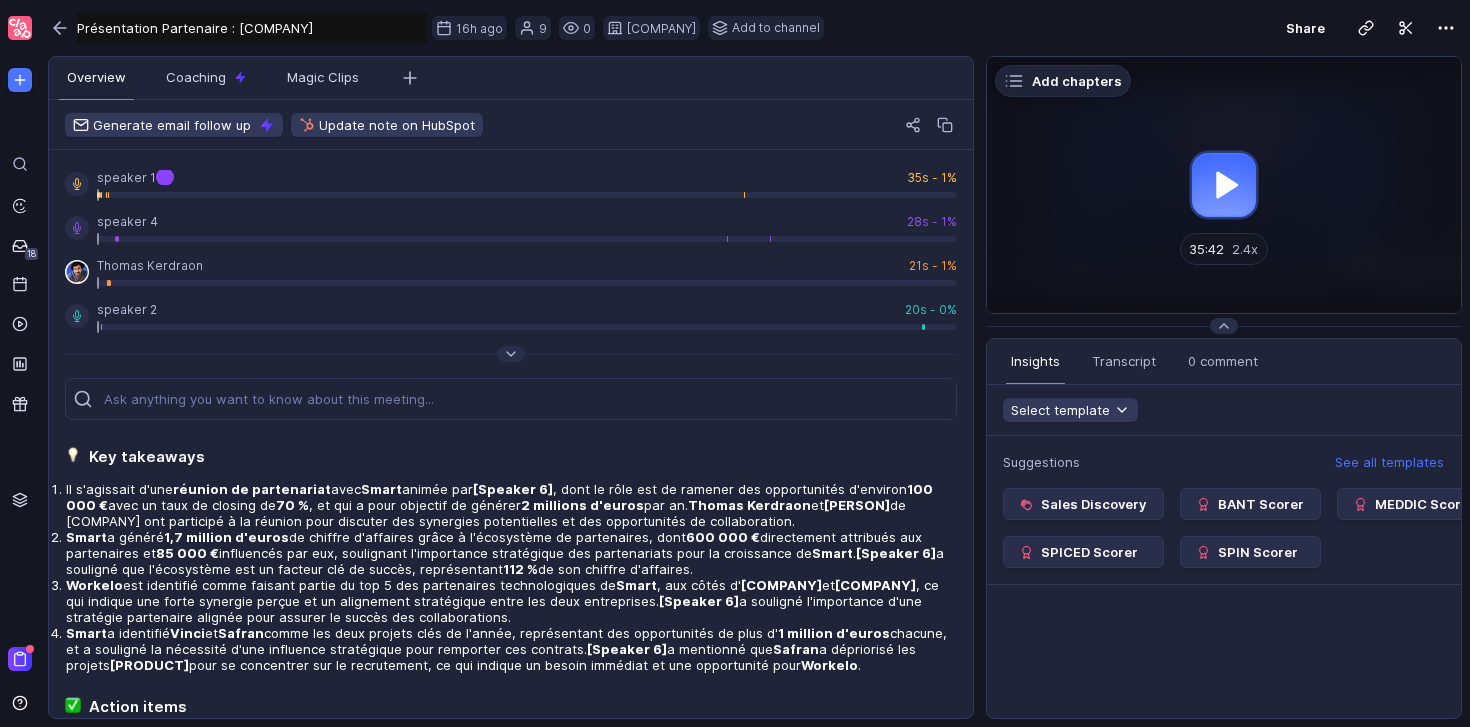scroll, scrollTop: 0, scrollLeft: 0, axis: both 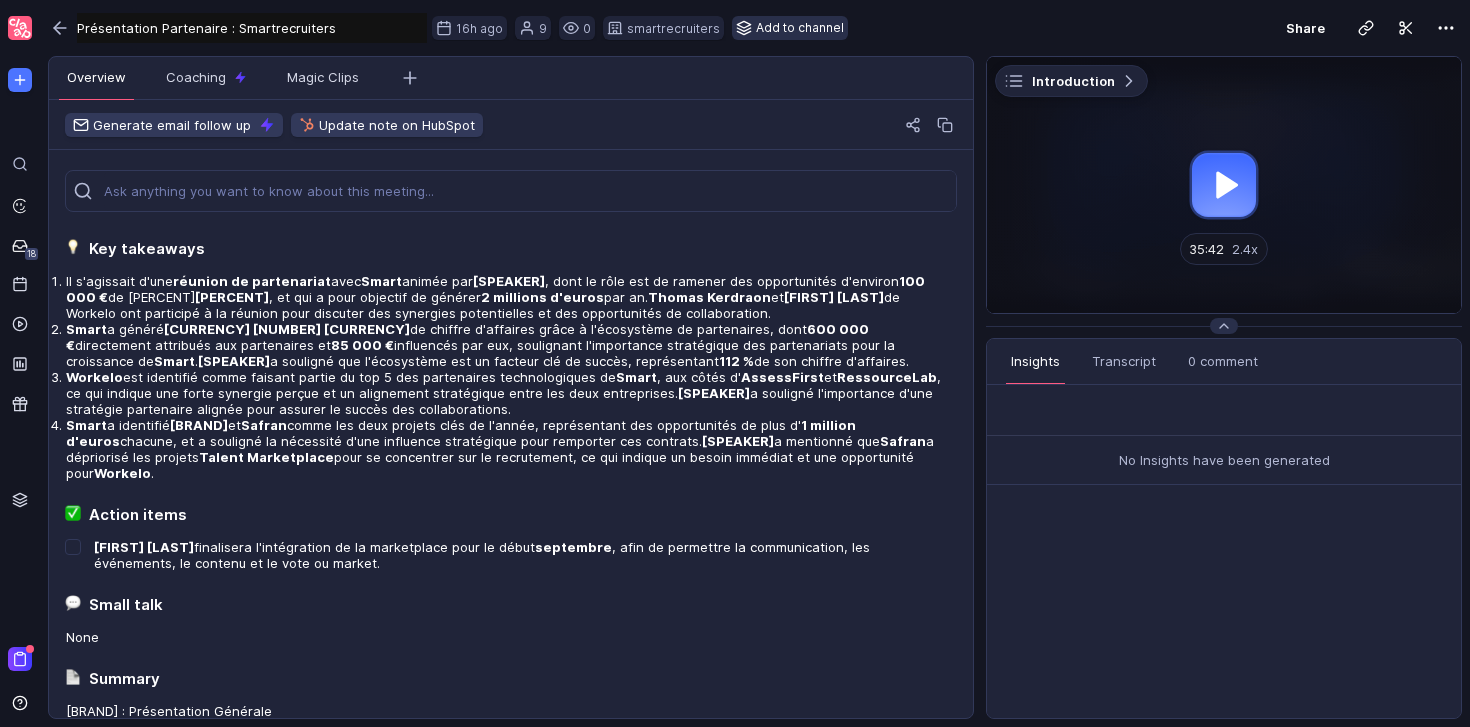click on "Add to channel" at bounding box center (790, 28) 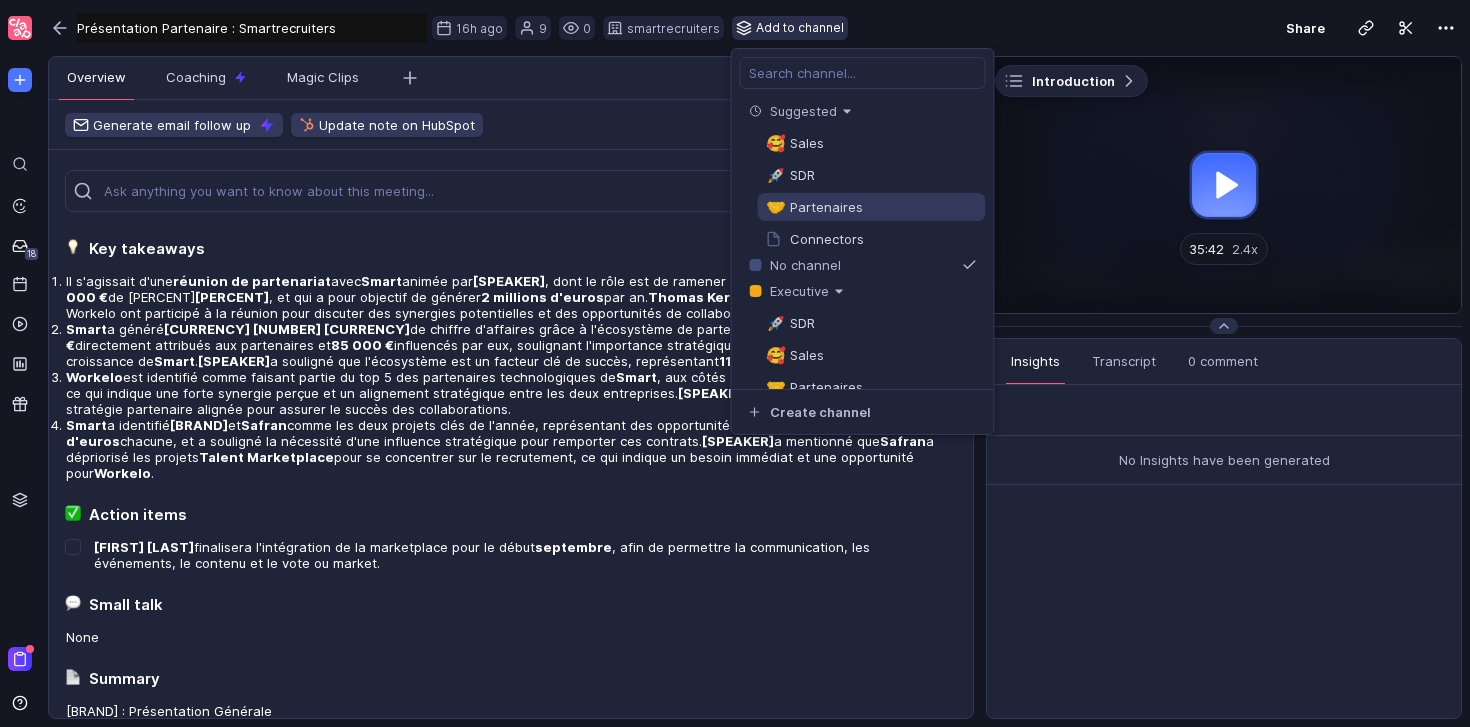 click on "Partenaires" at bounding box center [822, 207] 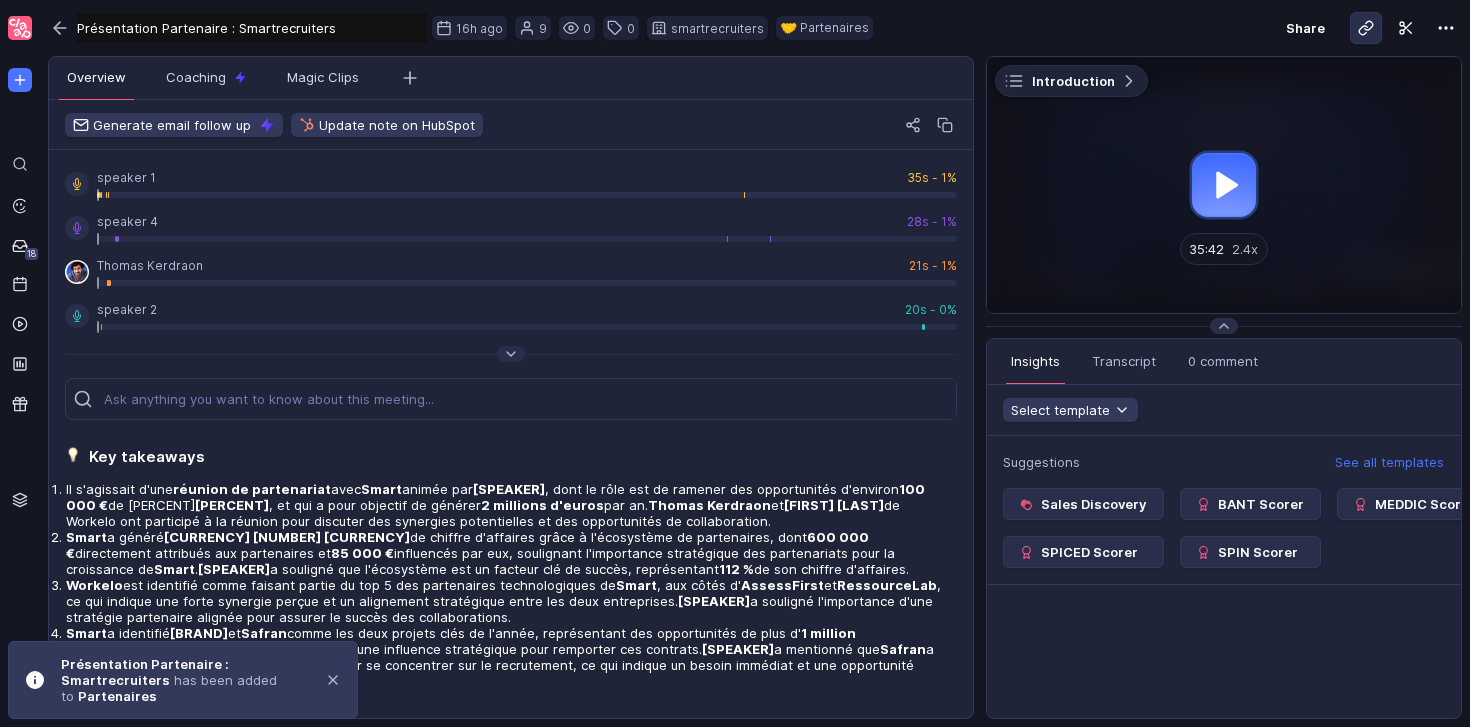 click at bounding box center (1366, 28) 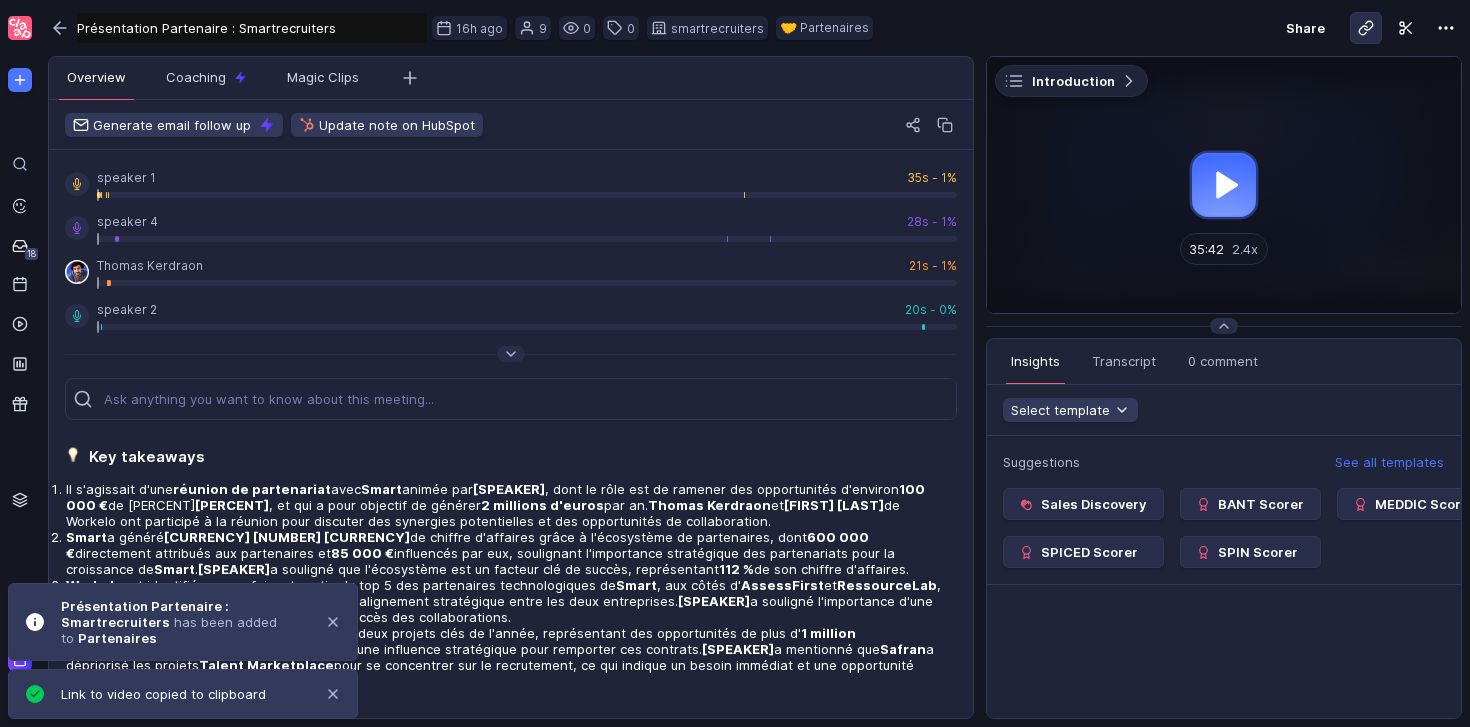 click at bounding box center [1366, 28] 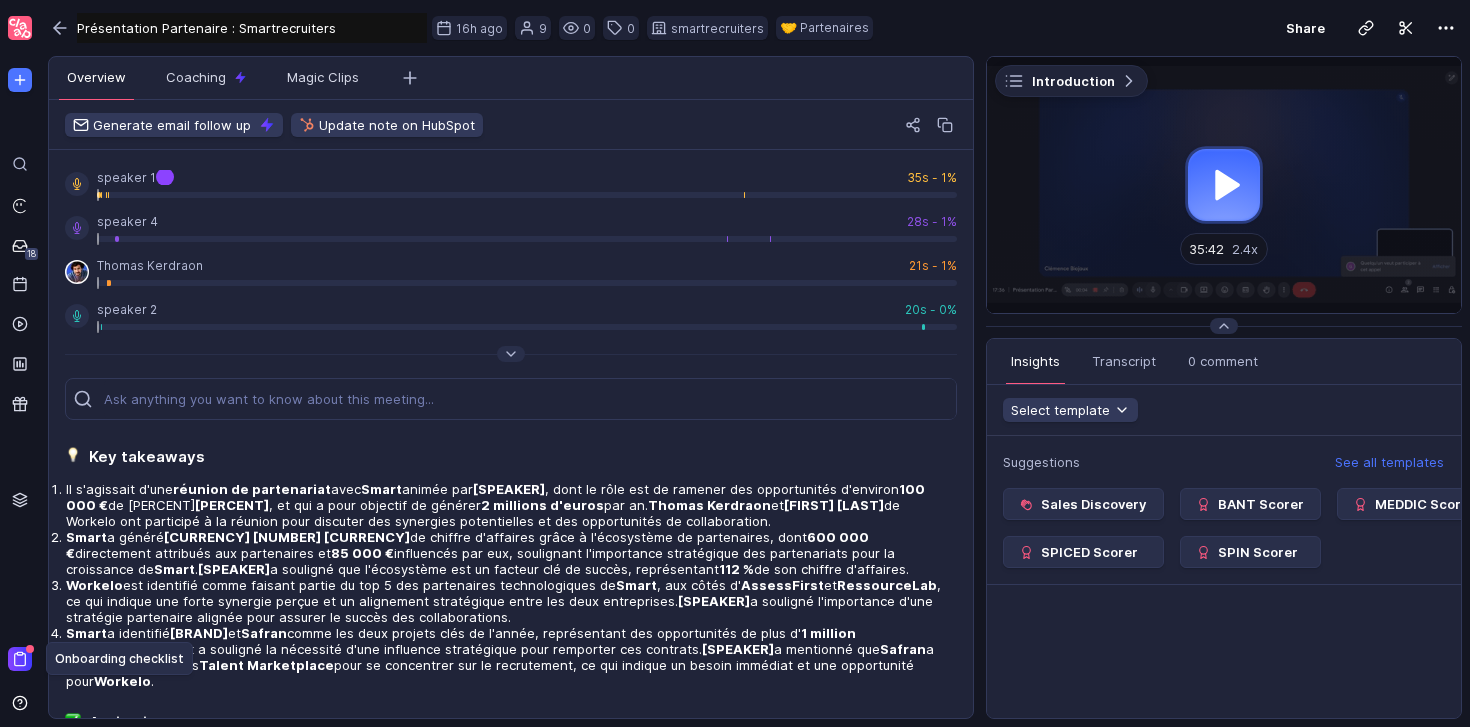 click at bounding box center (1224, 185) 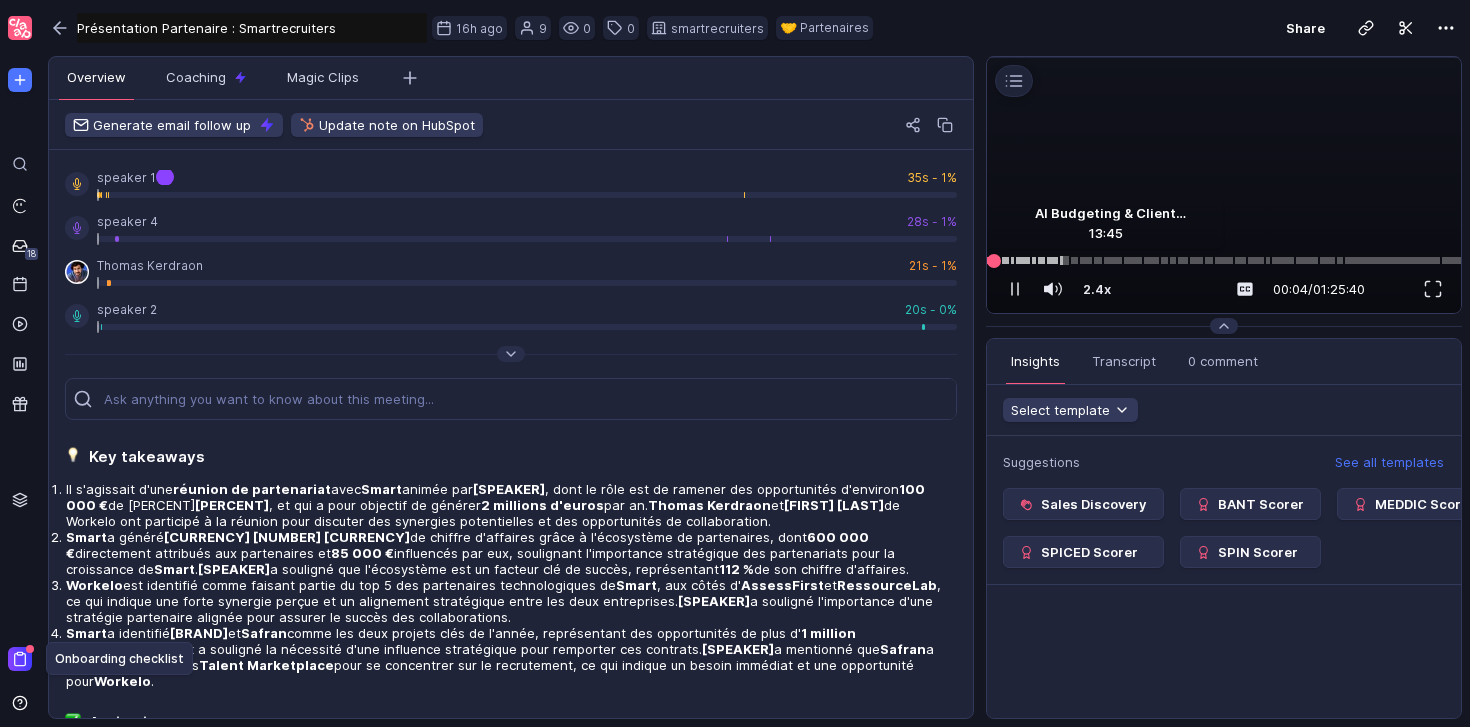 click at bounding box center (1224, 260) 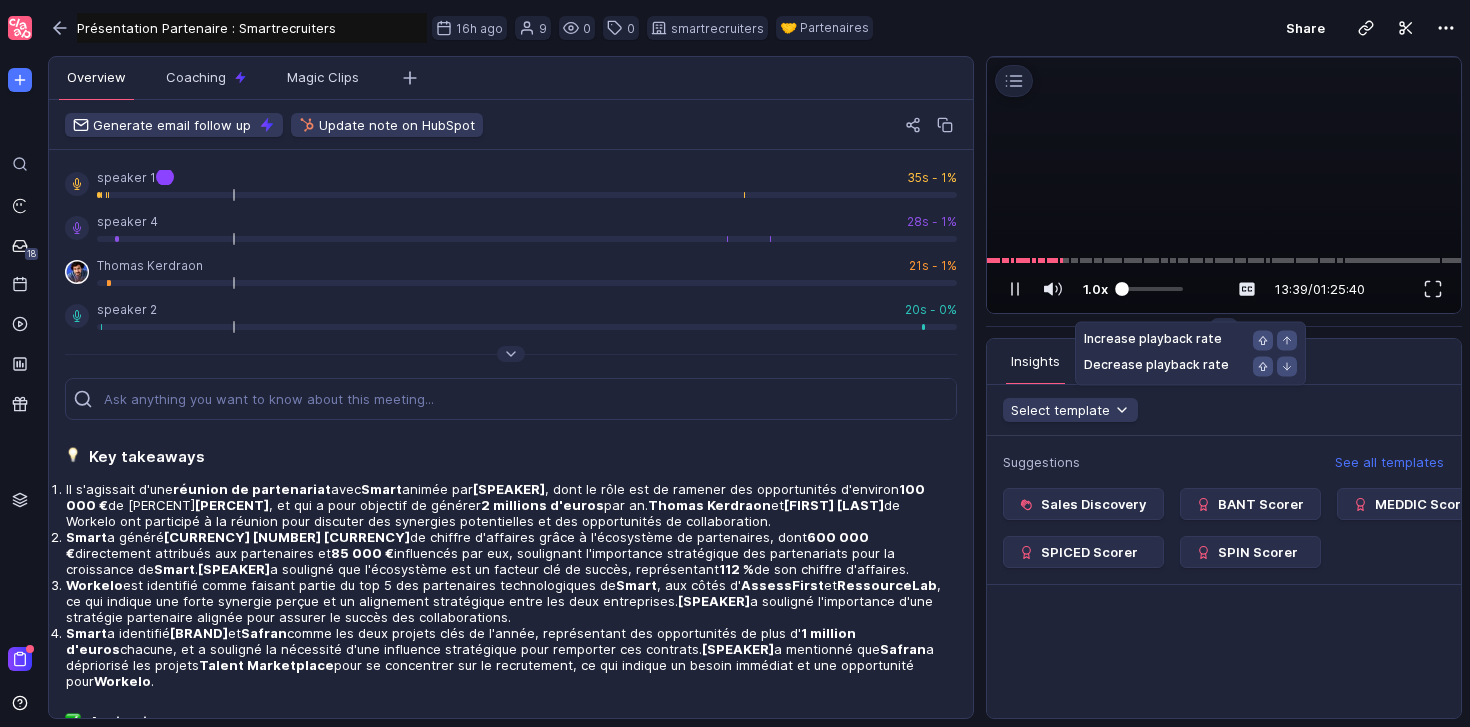click on "1.0x" at bounding box center [1133, 289] 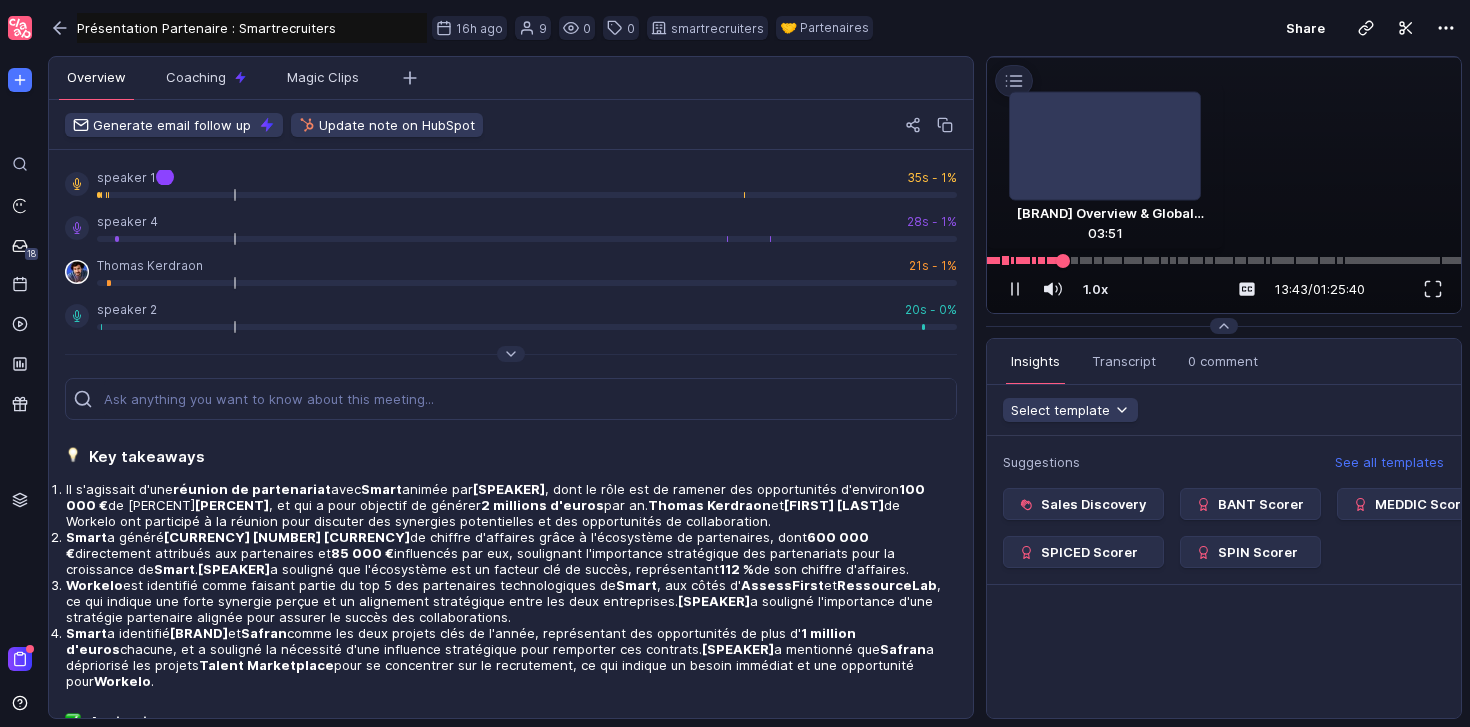click at bounding box center (1224, 260) 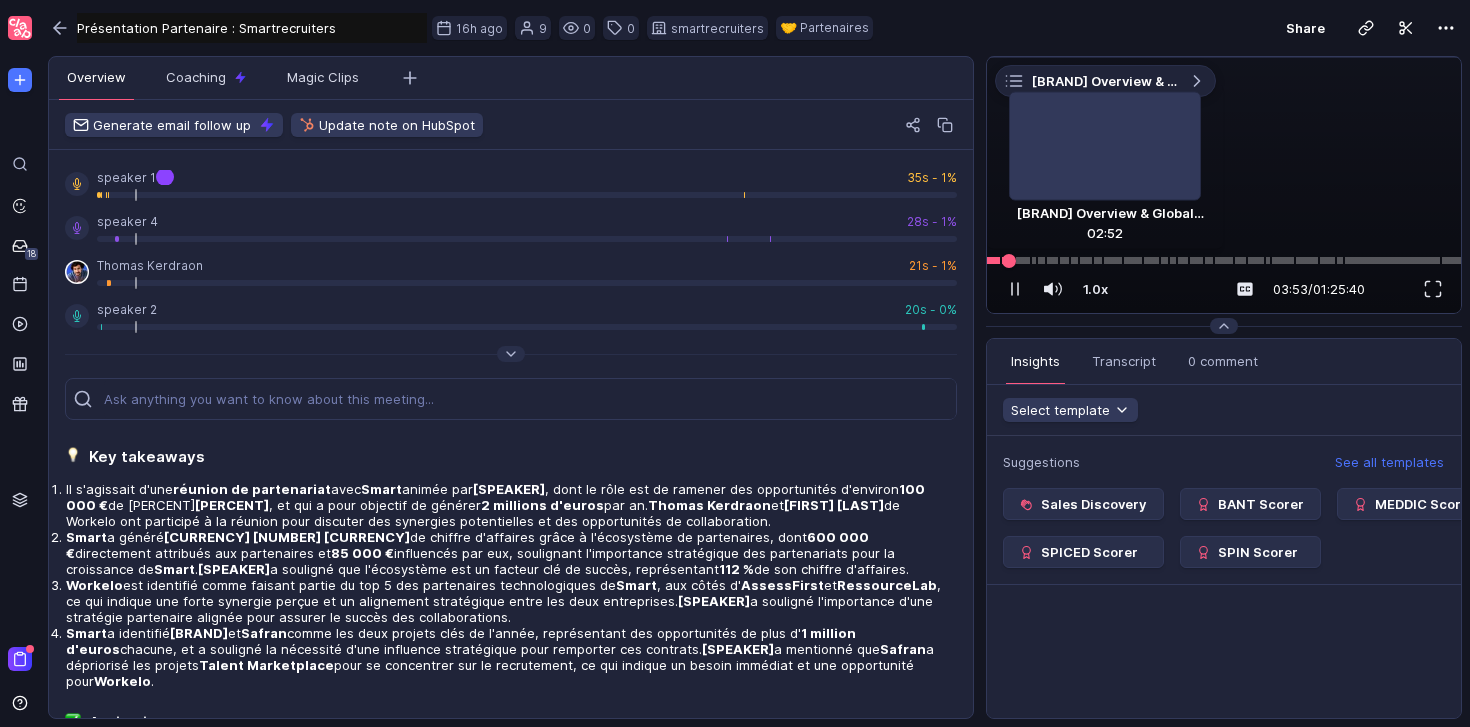 click at bounding box center (1009, 261) 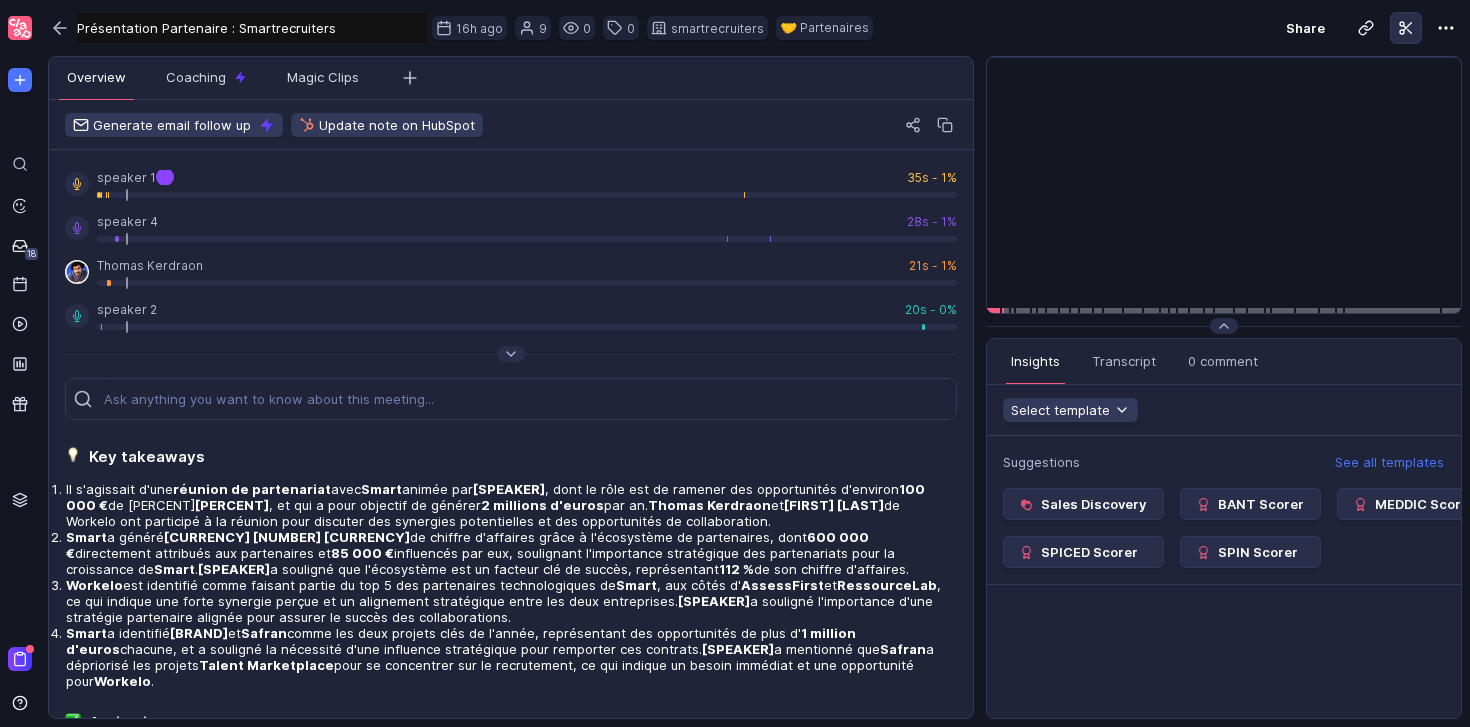 click at bounding box center [1406, 28] 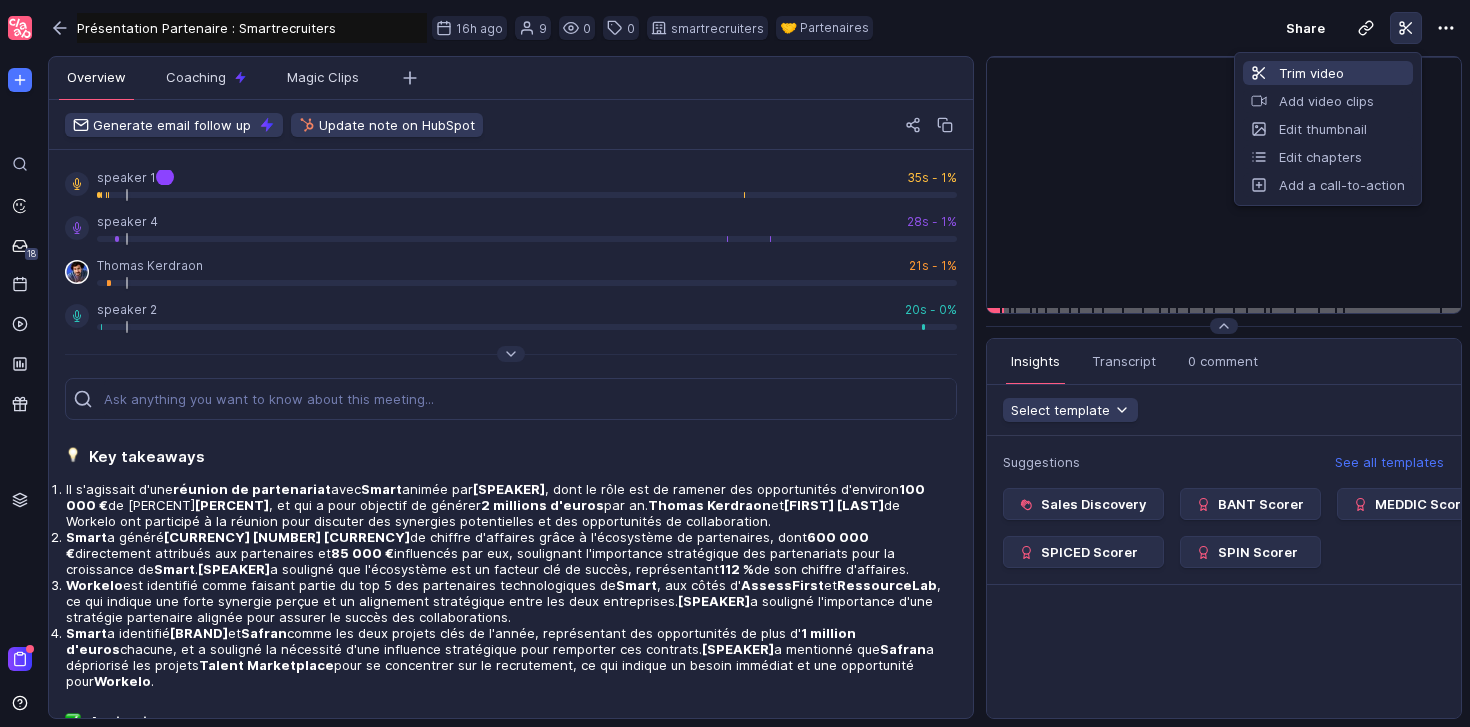 click on "Trim video" at bounding box center (1328, 73) 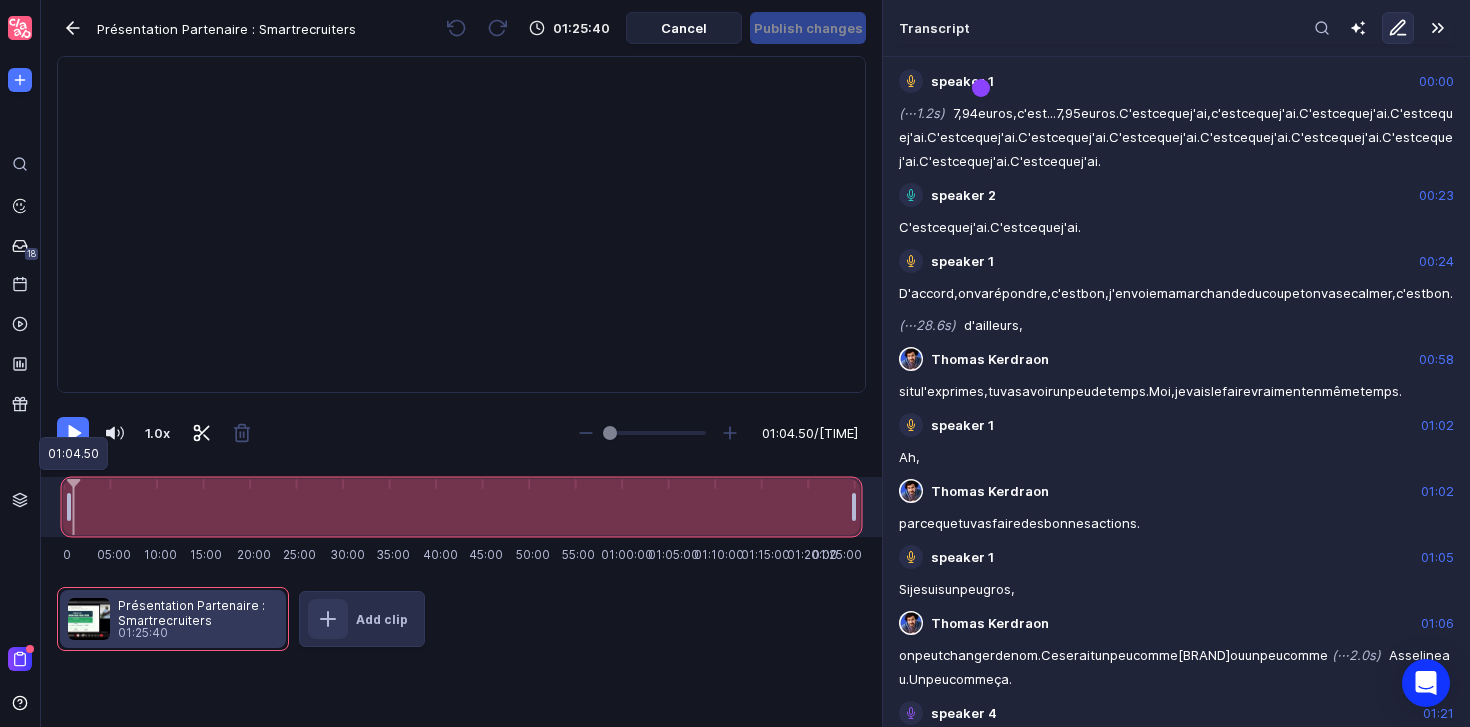 click at bounding box center (73, 507) 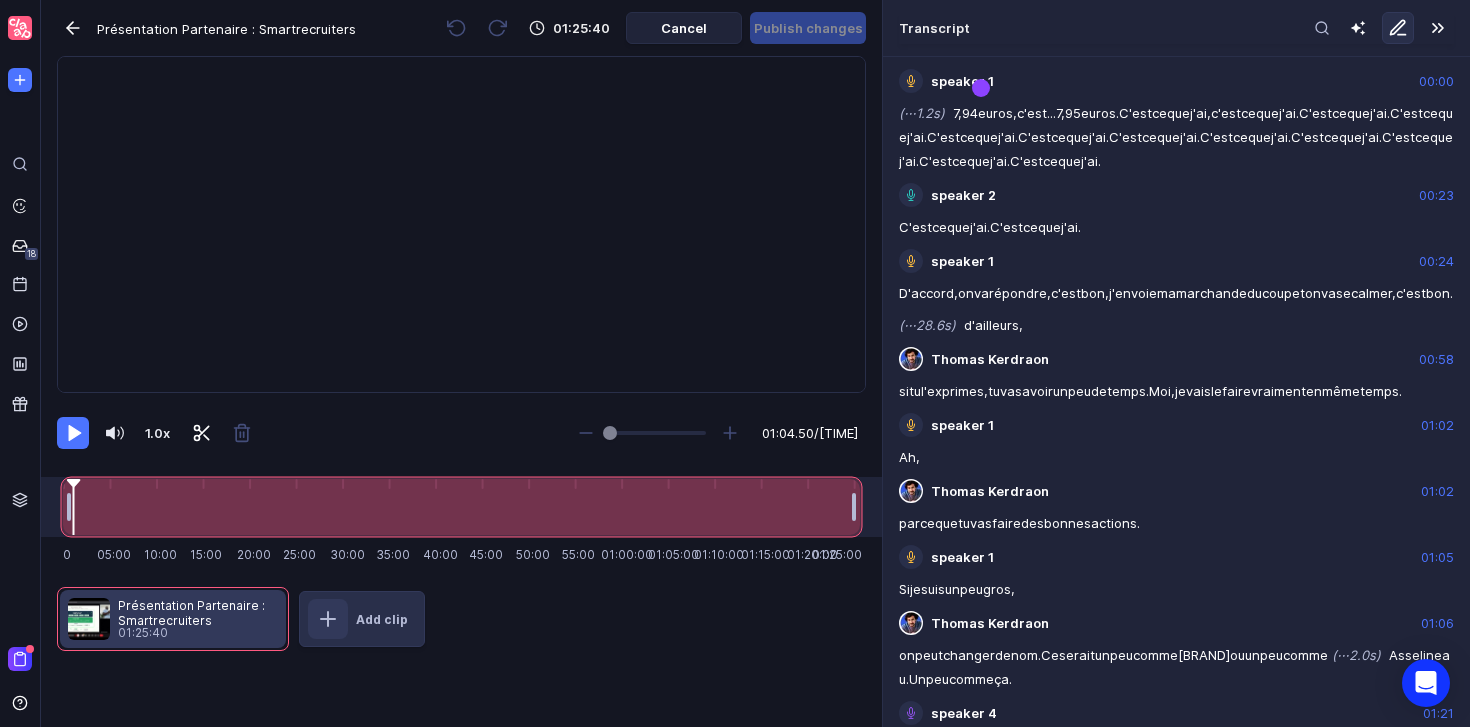 click at bounding box center (73, 507) 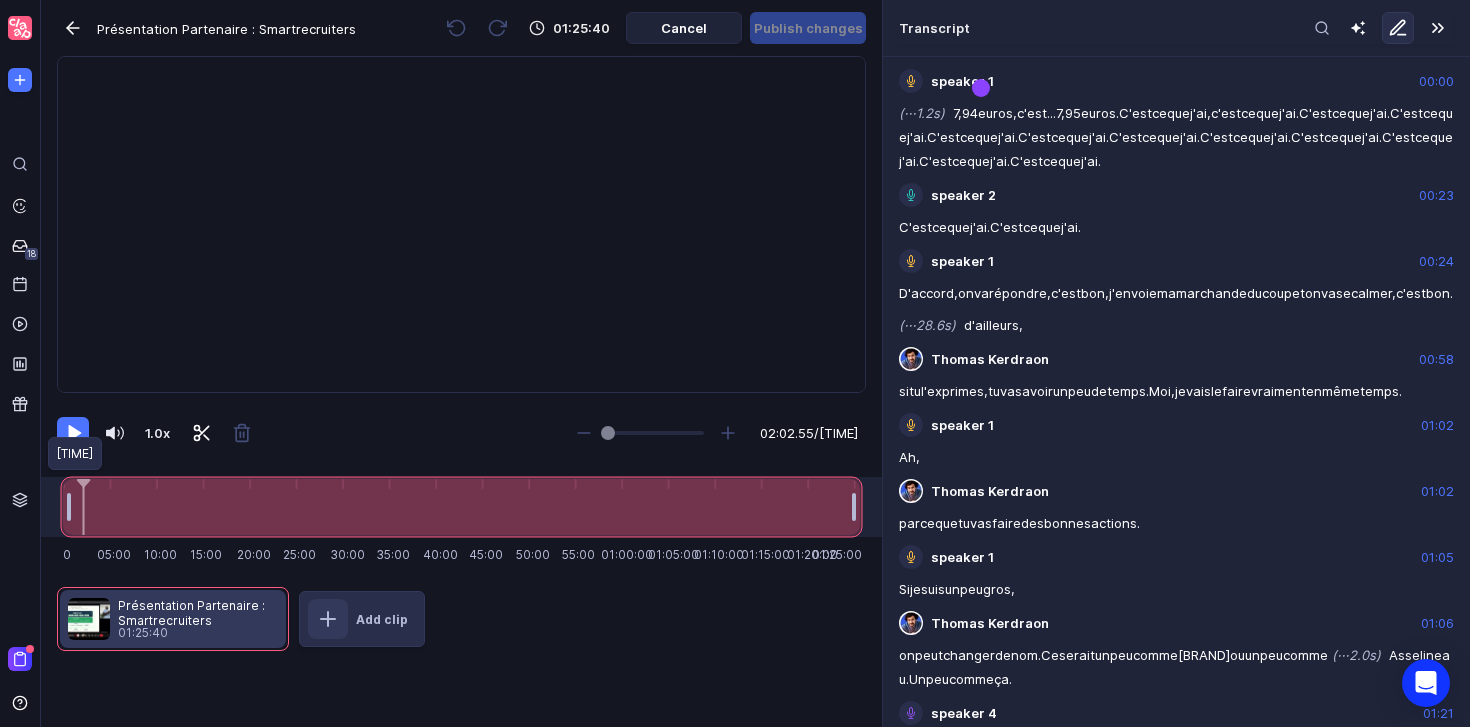 drag, startPoint x: 73, startPoint y: 509, endPoint x: 83, endPoint y: 510, distance: 10.049875 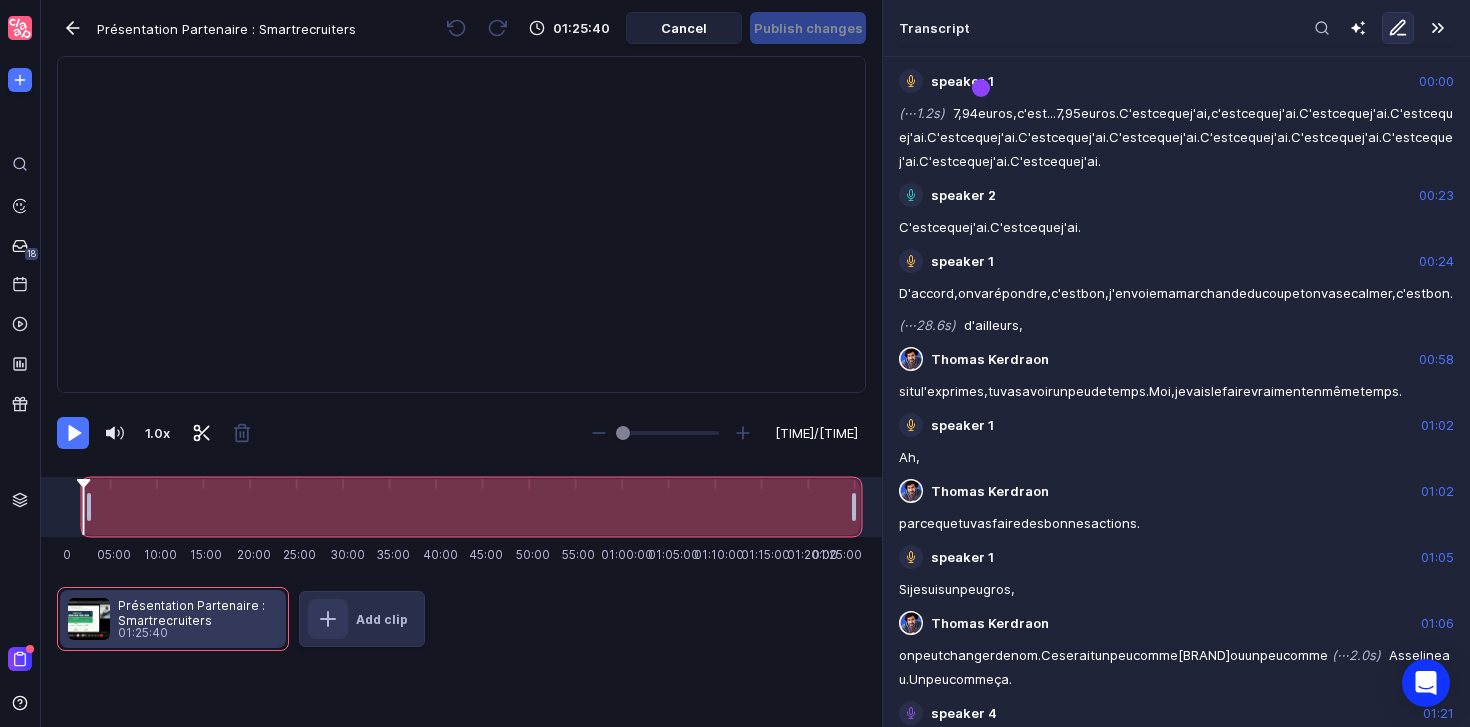 drag, startPoint x: 69, startPoint y: 511, endPoint x: 84, endPoint y: 511, distance: 15 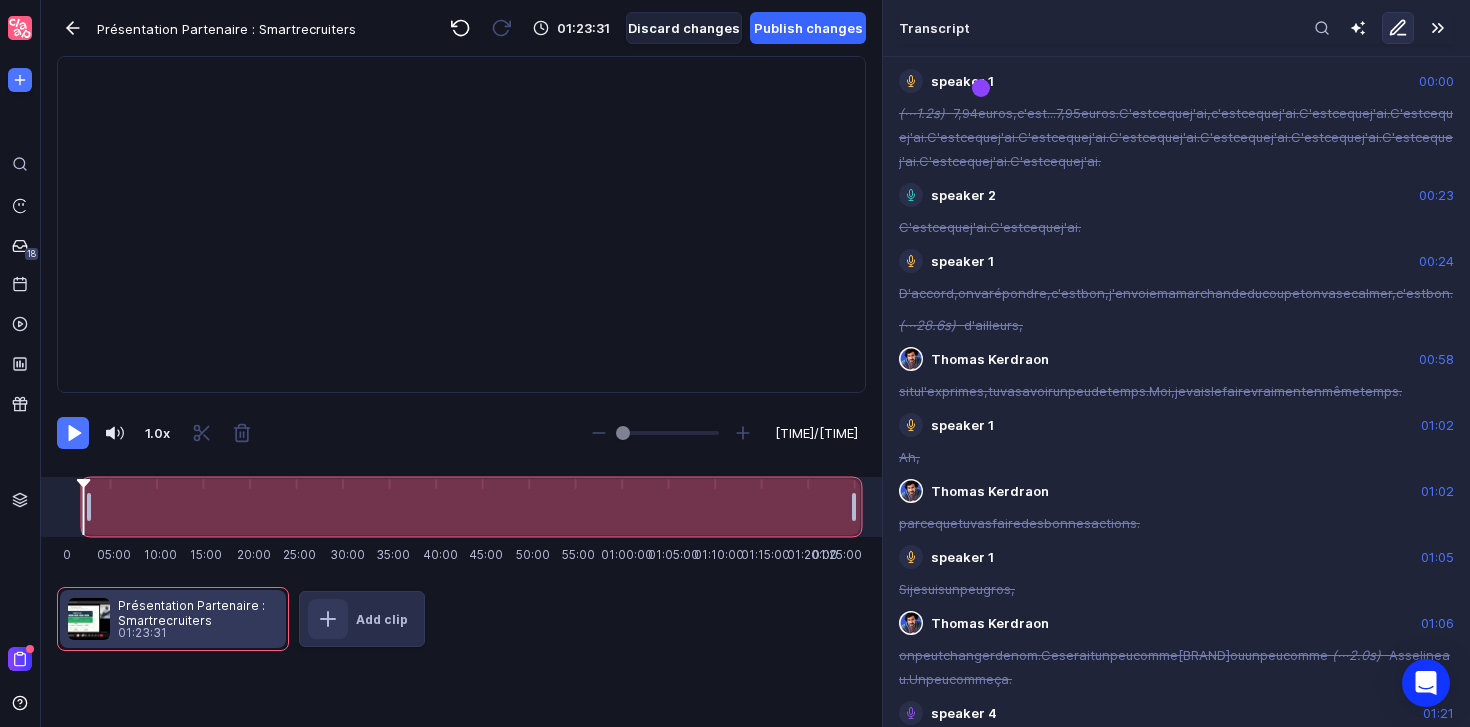 click on "Publish changes" at bounding box center [808, 28] 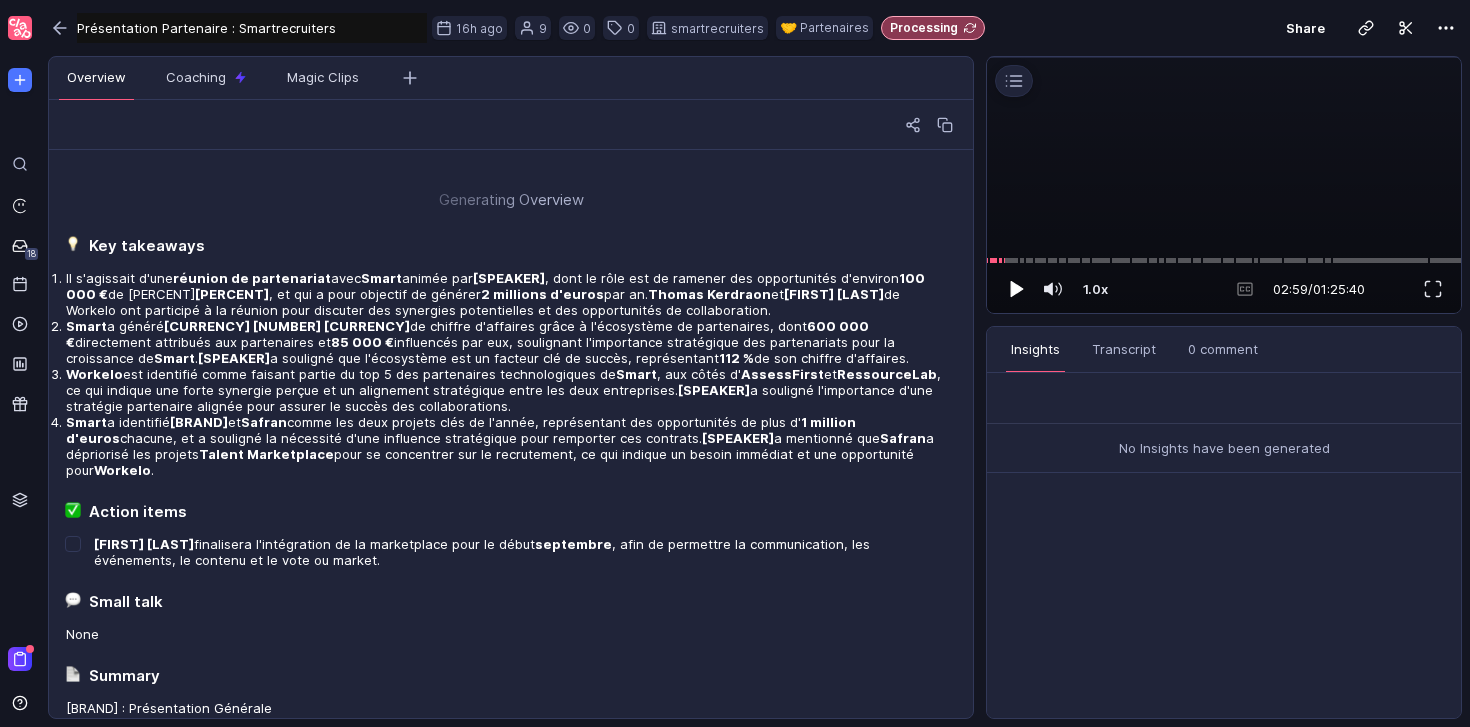 click at bounding box center (1015, 289) 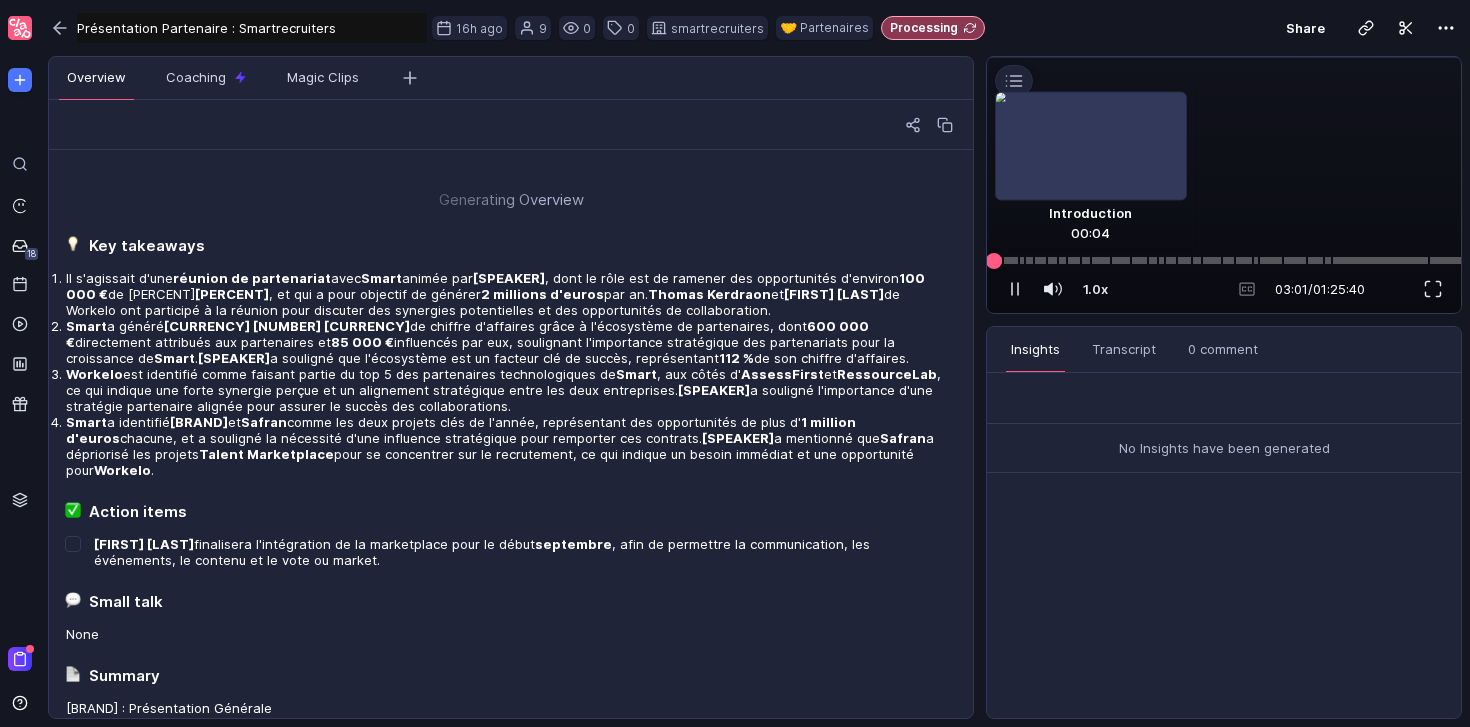 click on "Partner Engagement Strategy & Consultant Relations Loading... 1.0x 1.0x 03:01 / 01:25:40 Comment Record" at bounding box center (1224, 185) 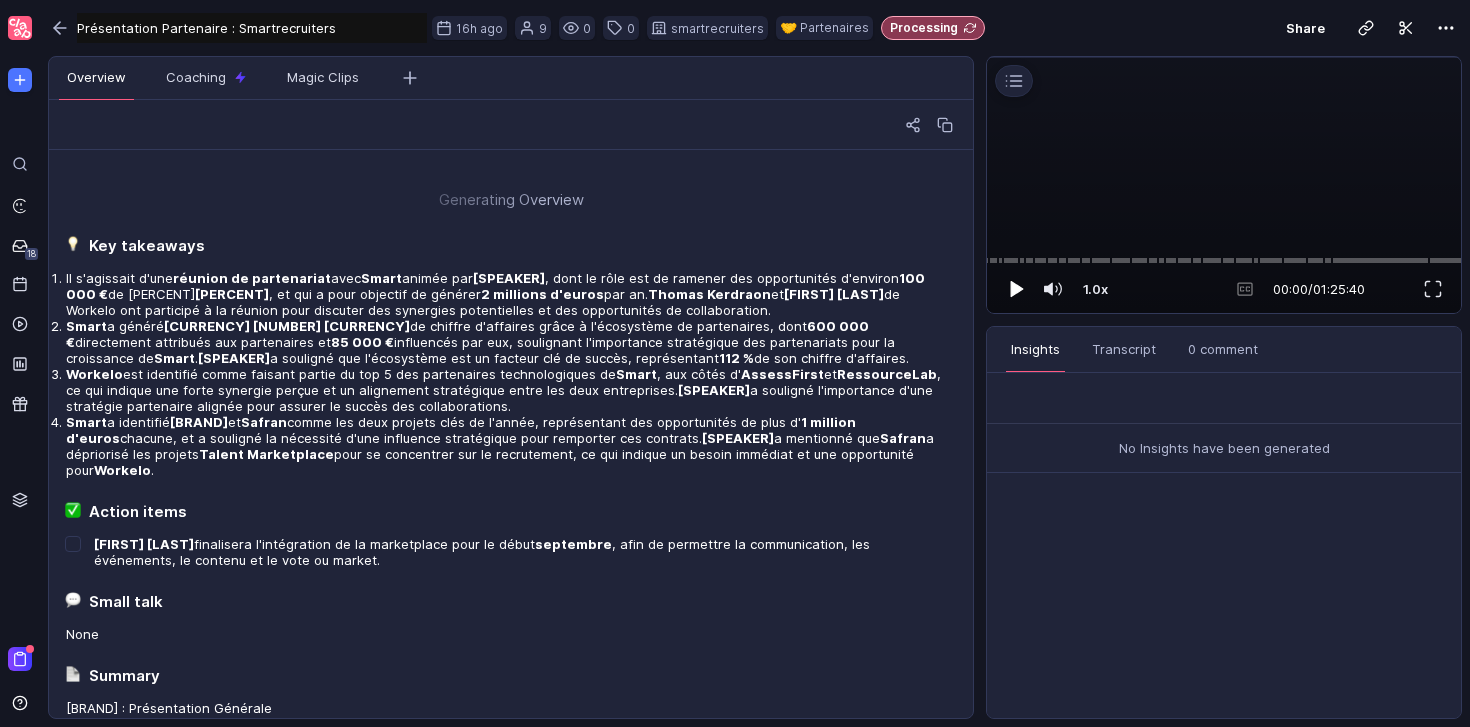 click at bounding box center [1017, 289] 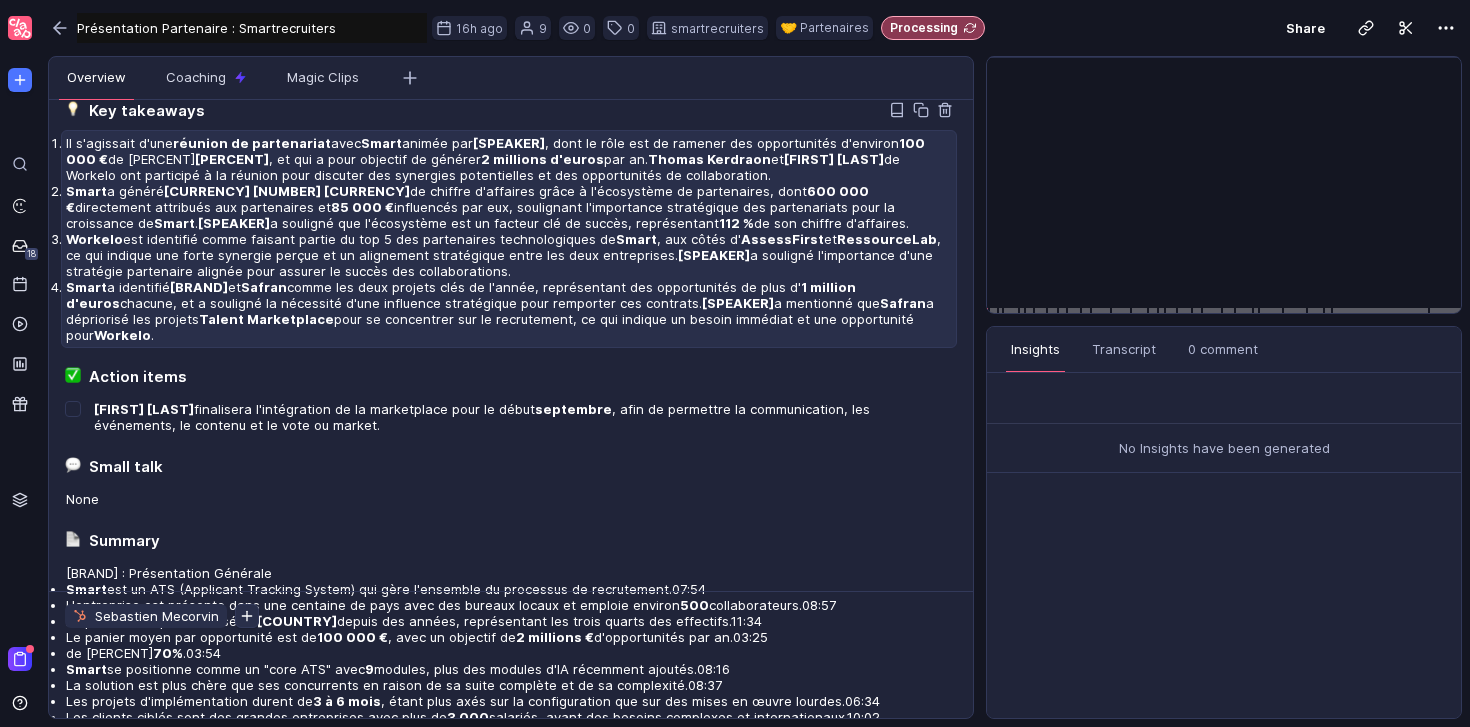 scroll, scrollTop: 139, scrollLeft: 0, axis: vertical 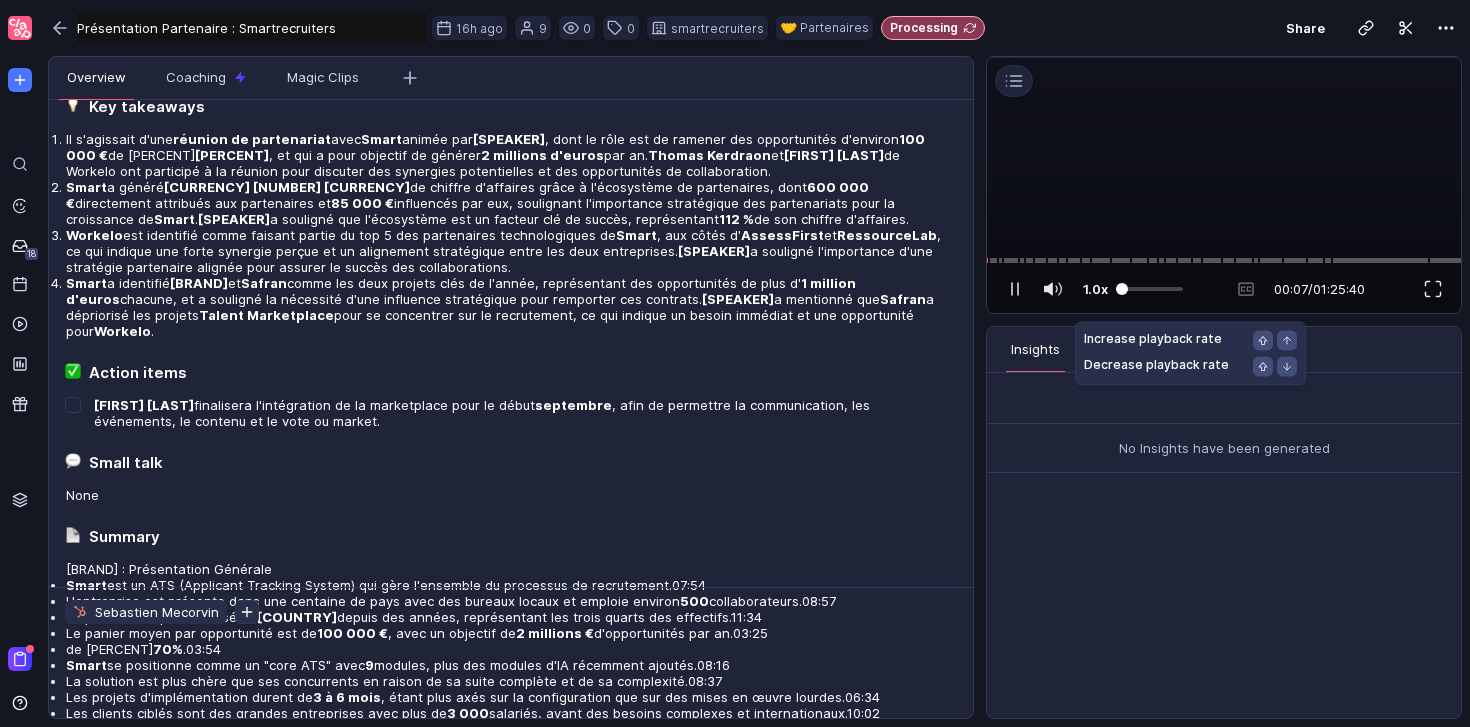 click on "1.0x" at bounding box center (1095, 289) 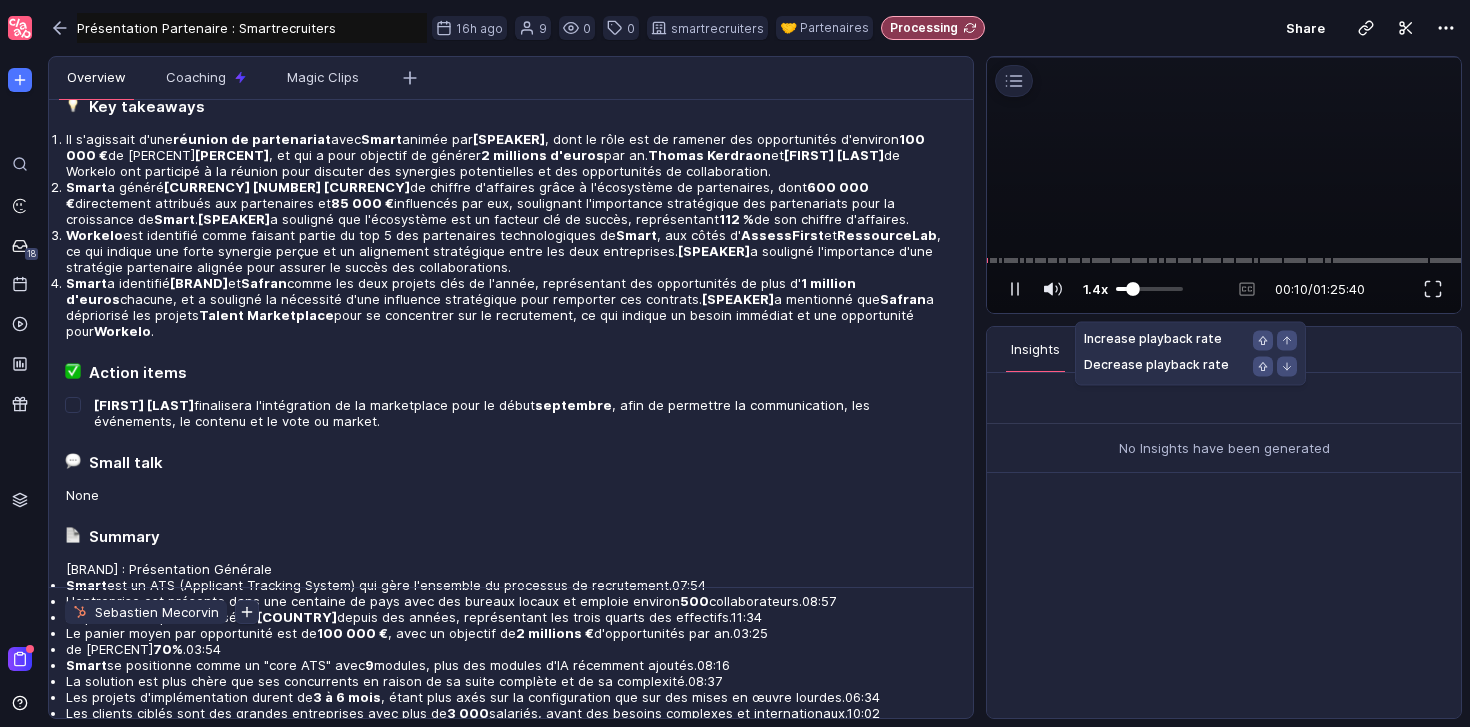 click at bounding box center (1133, 289) 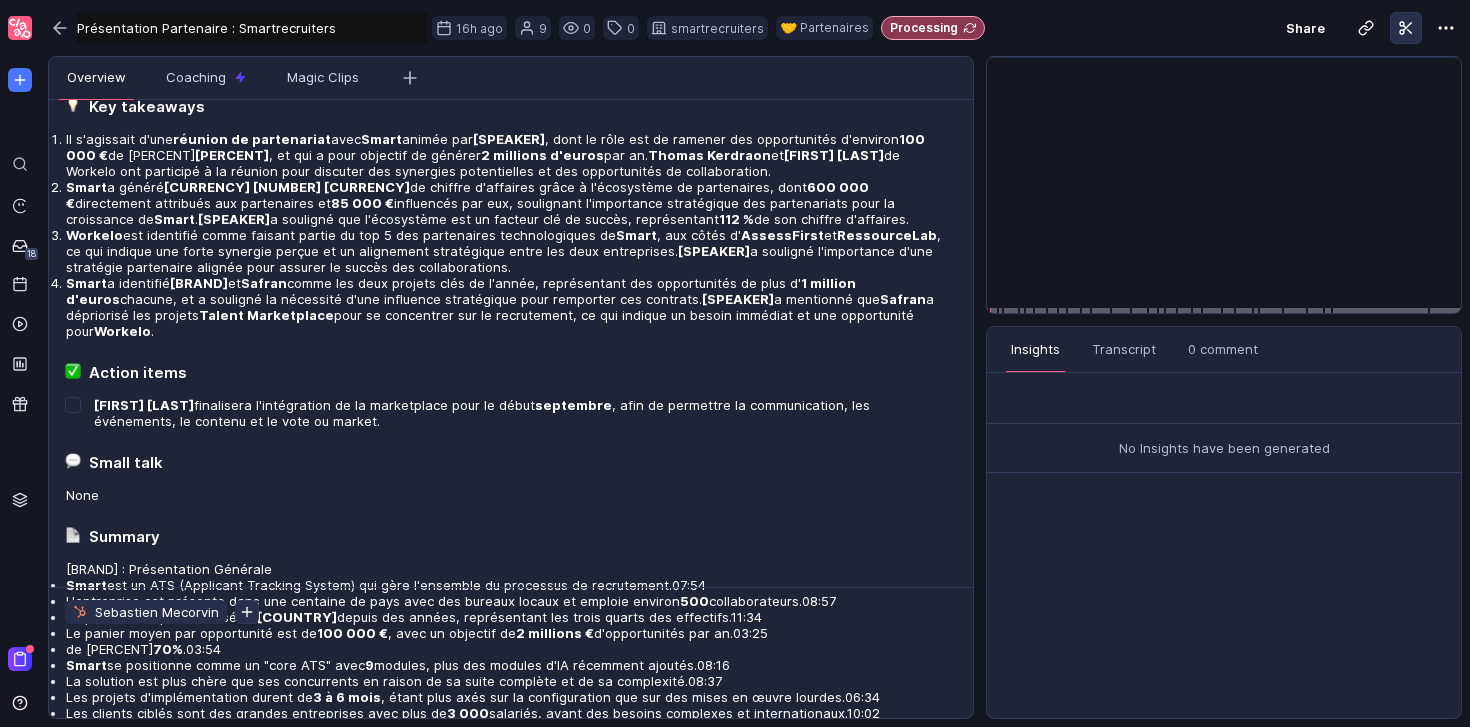 click at bounding box center (1406, 28) 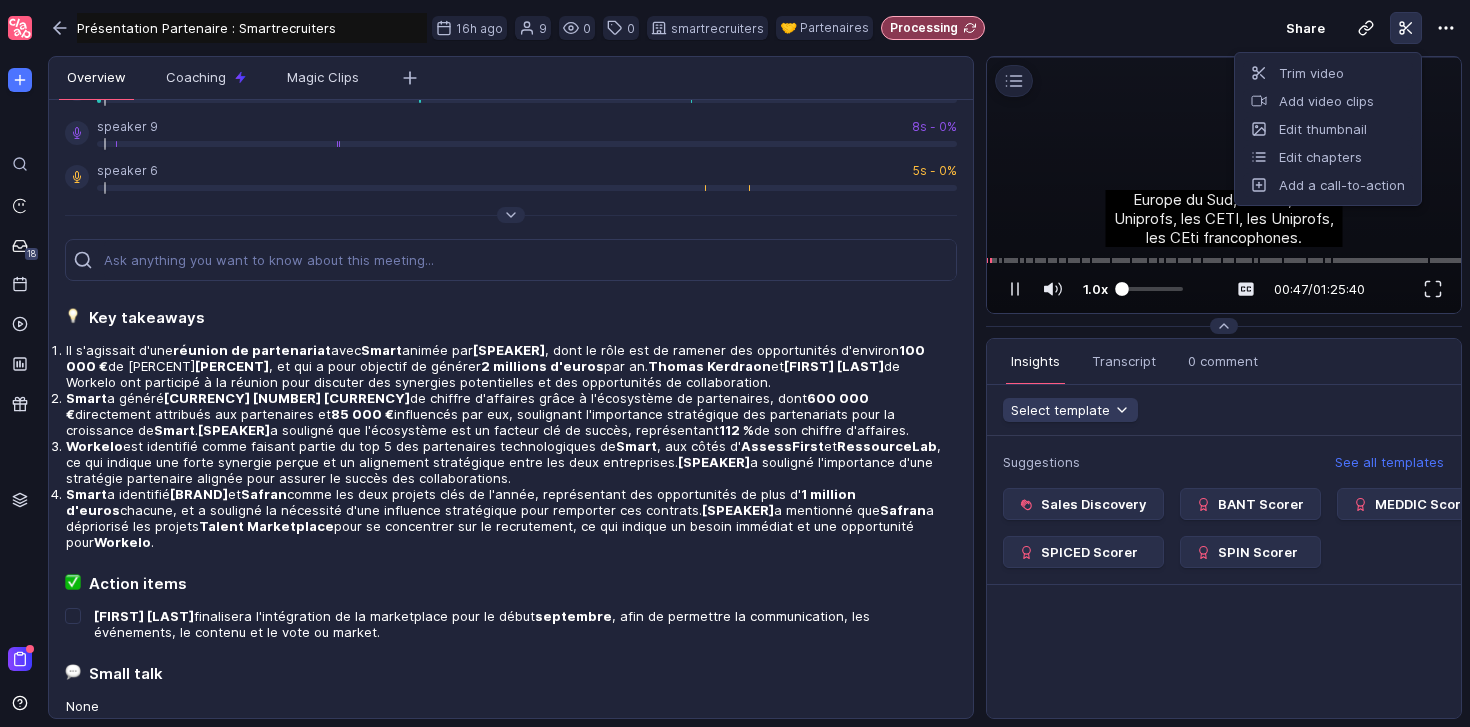 scroll, scrollTop: 347, scrollLeft: 0, axis: vertical 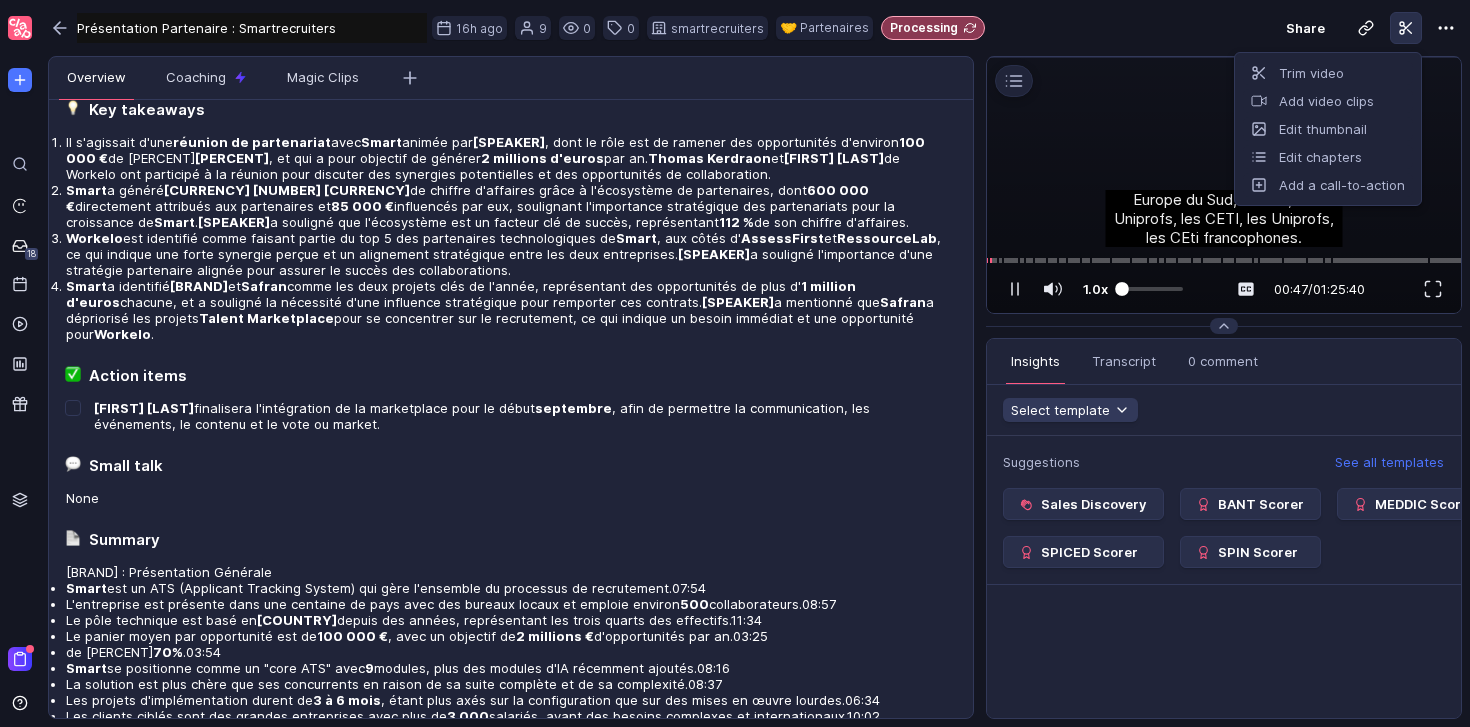 click on "1.0x" at bounding box center [1133, 289] 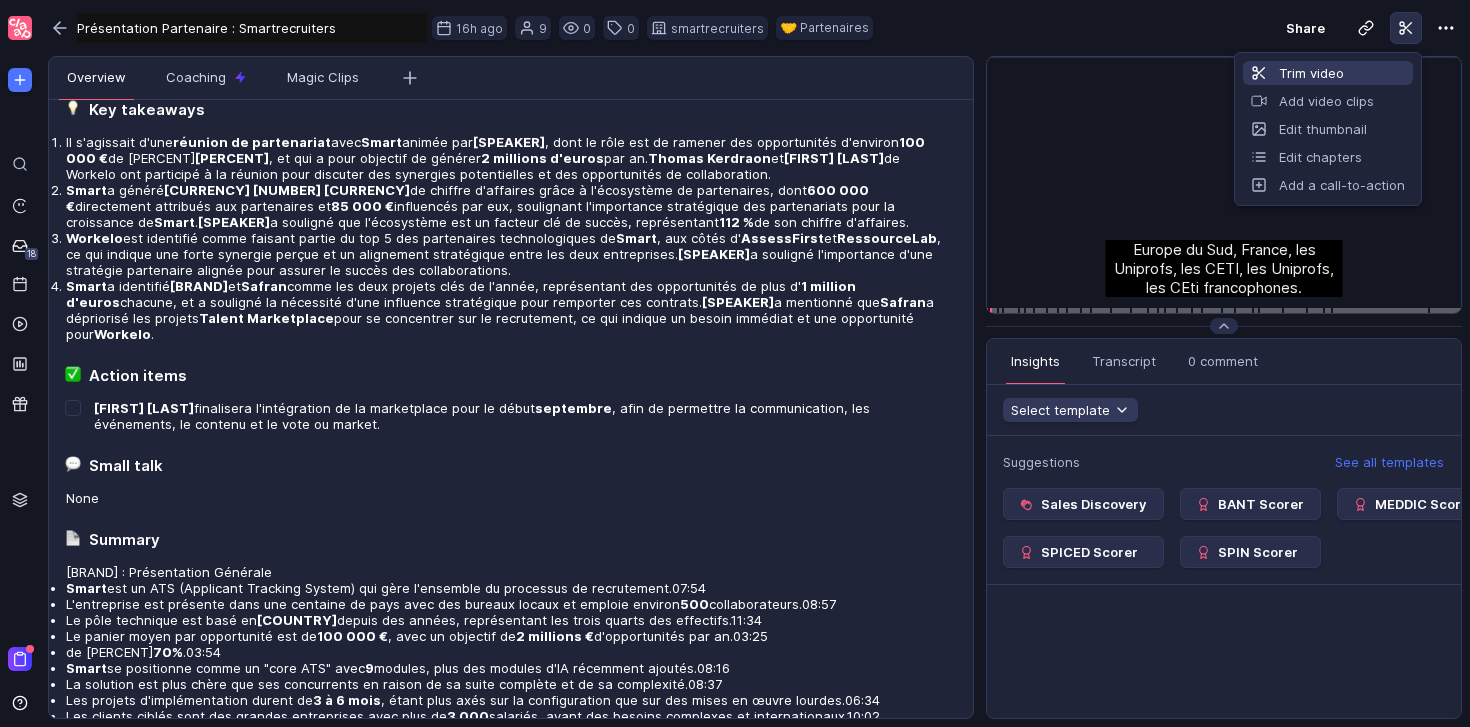 click on "Trim video" at bounding box center (1328, 73) 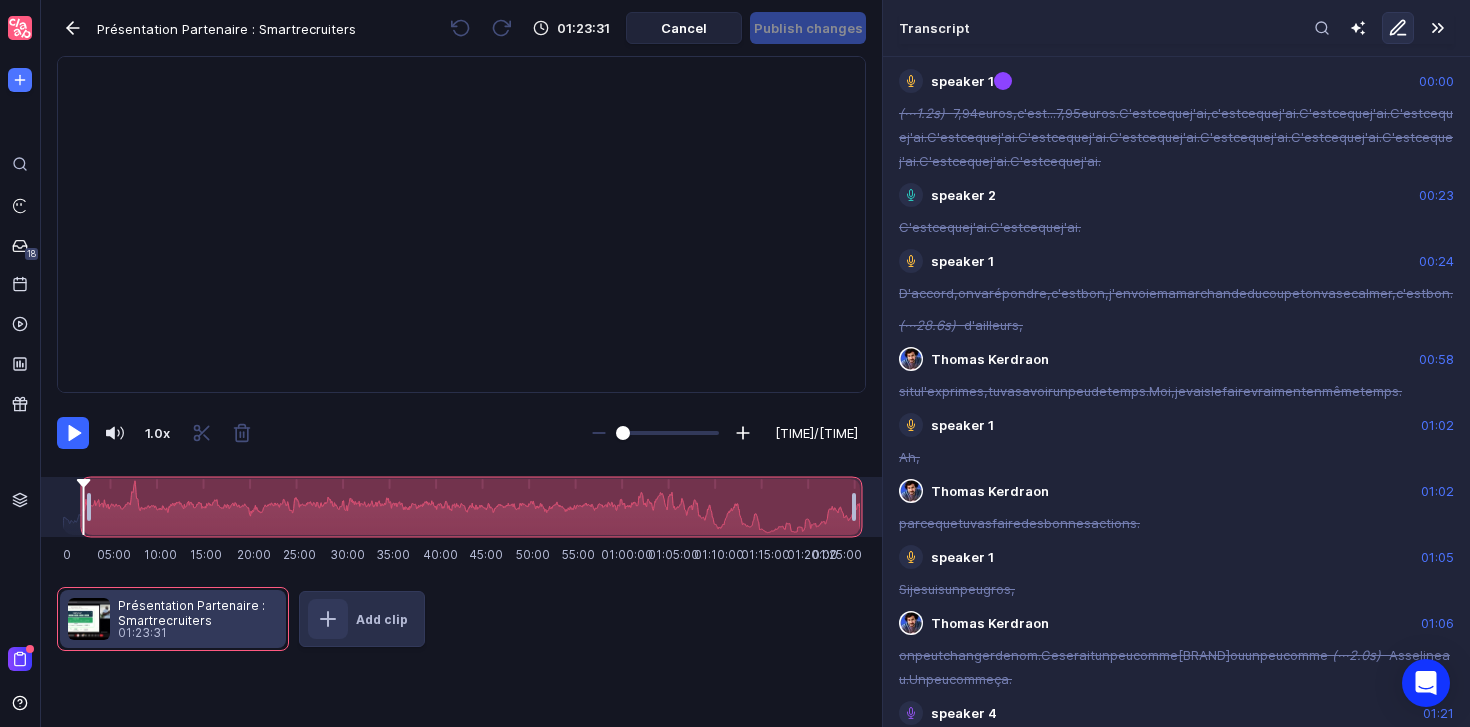 click at bounding box center [73, 433] 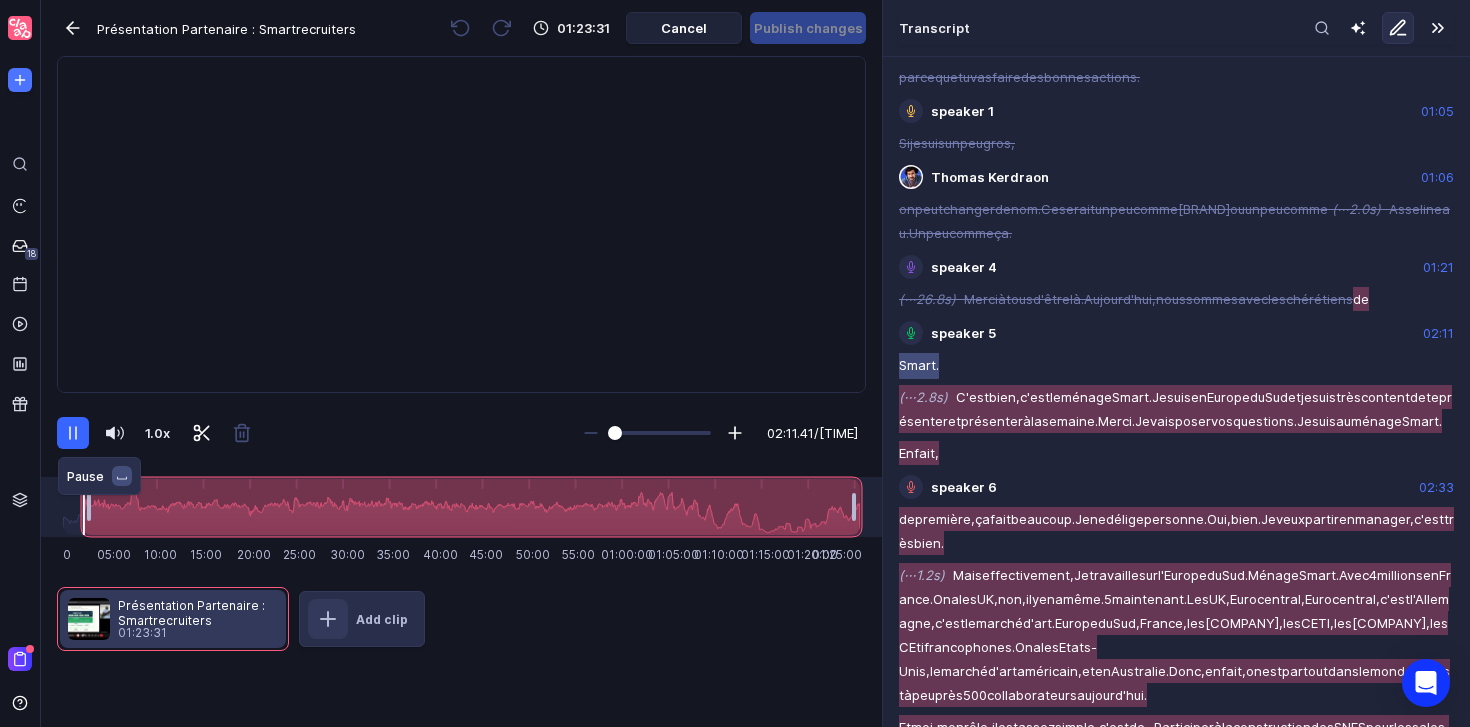 scroll, scrollTop: 467, scrollLeft: 0, axis: vertical 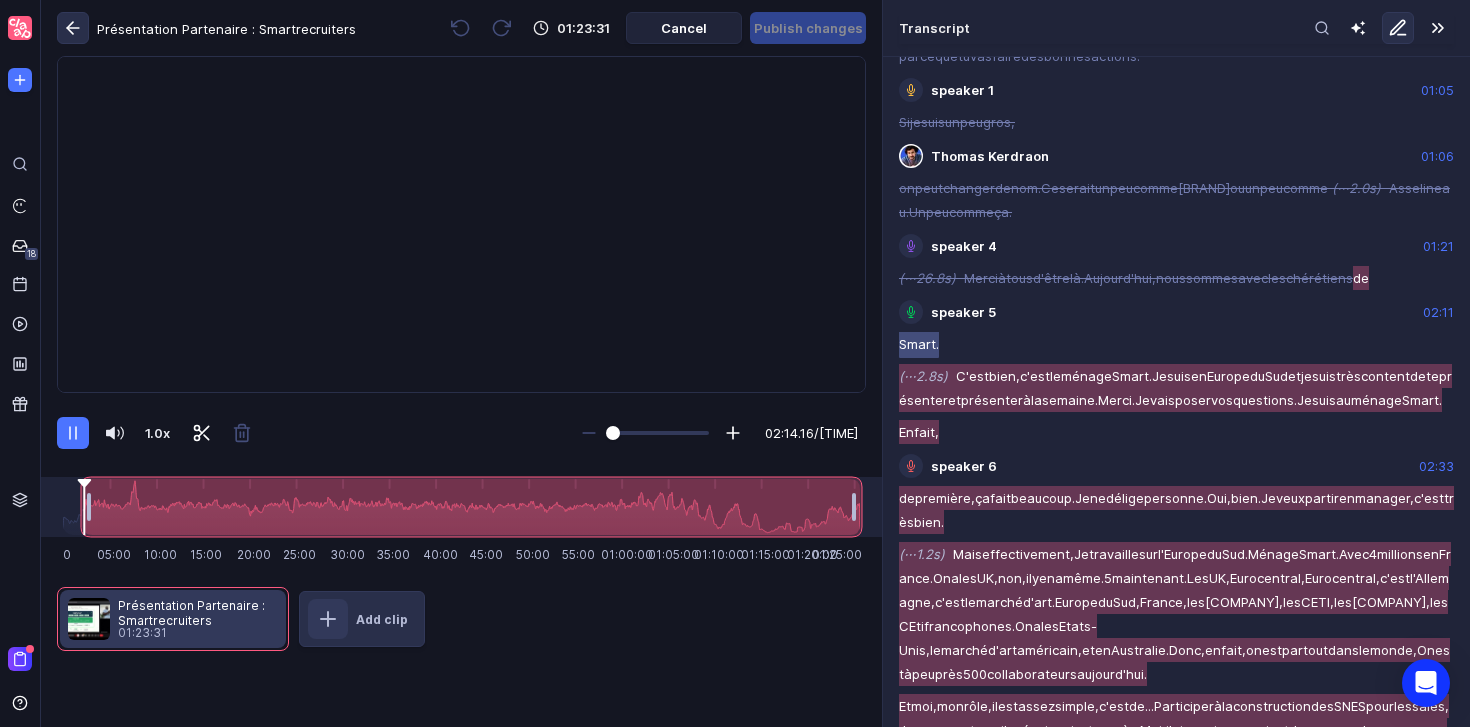 click at bounding box center [73, 28] 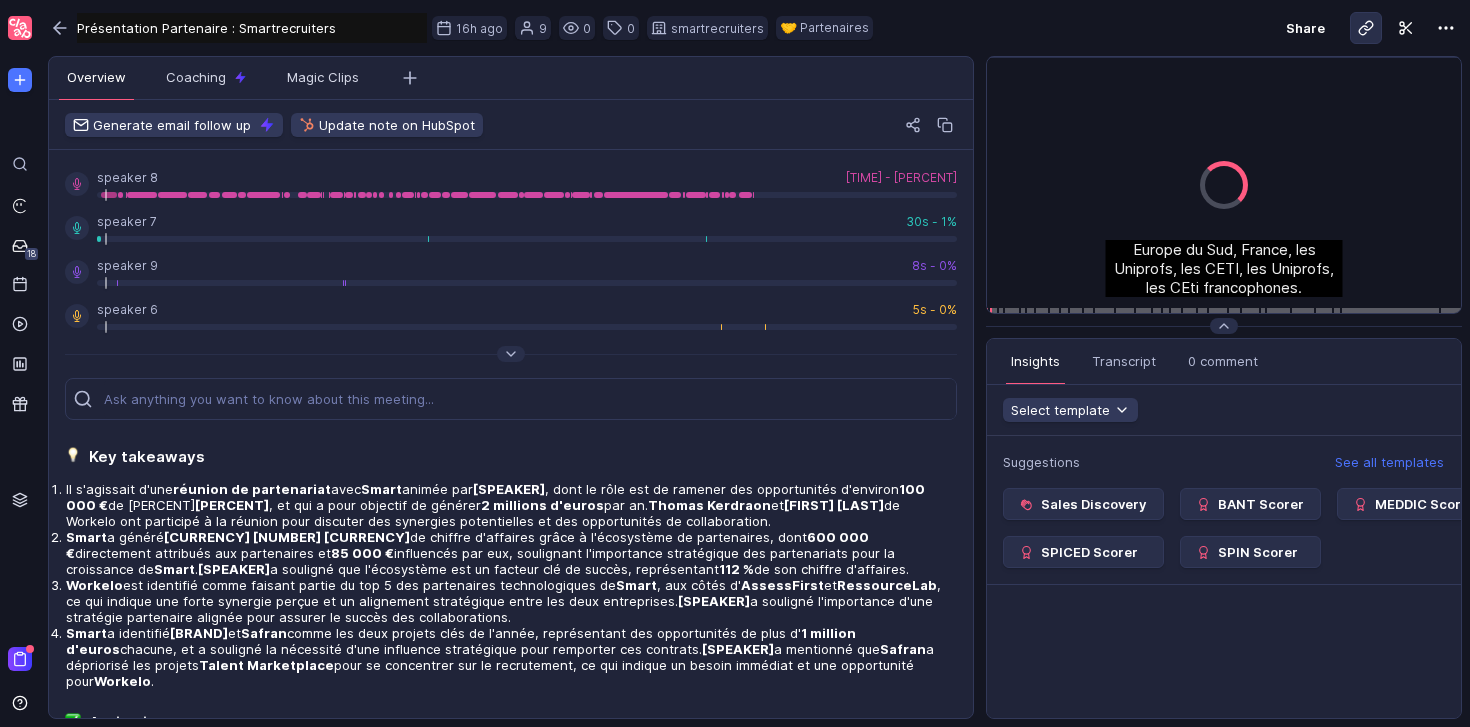 click at bounding box center (1366, 28) 